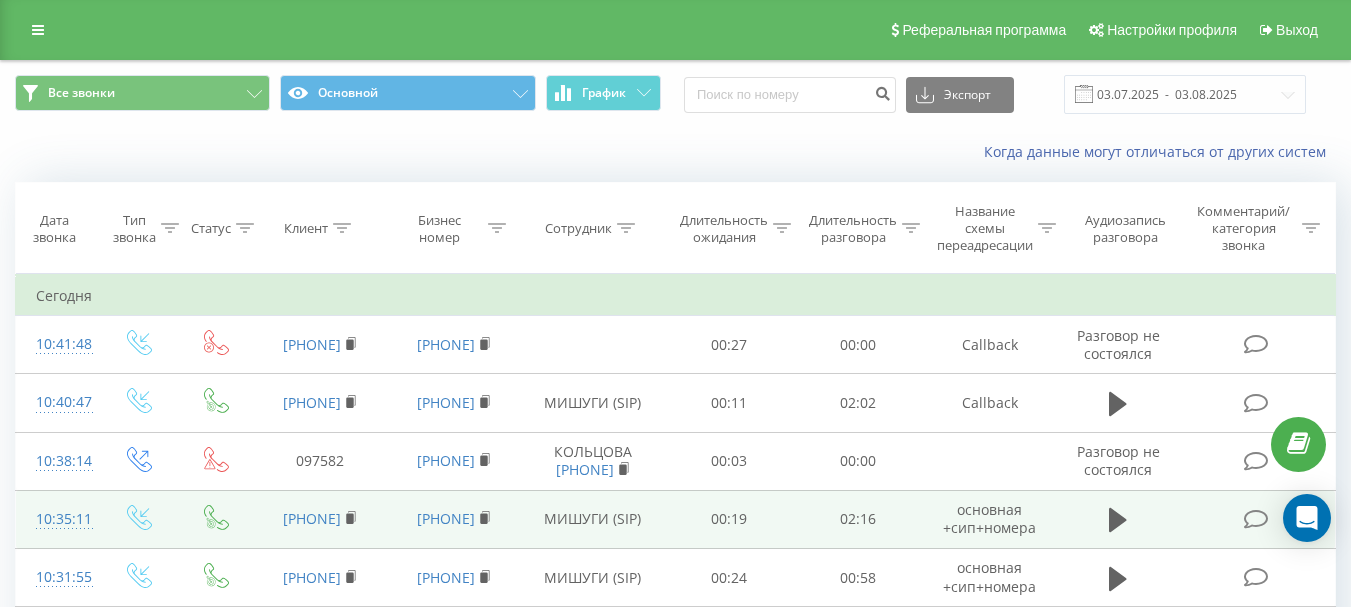 scroll, scrollTop: 0, scrollLeft: 0, axis: both 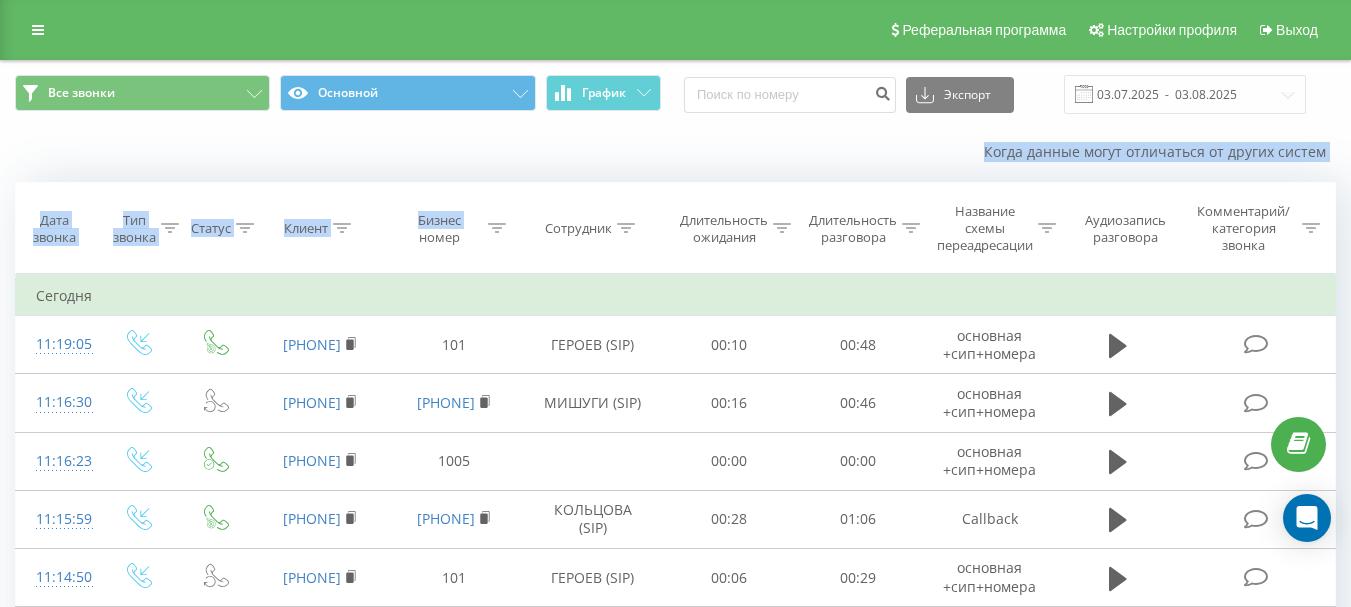 drag, startPoint x: 379, startPoint y: 170, endPoint x: 399, endPoint y: 234, distance: 67.052216 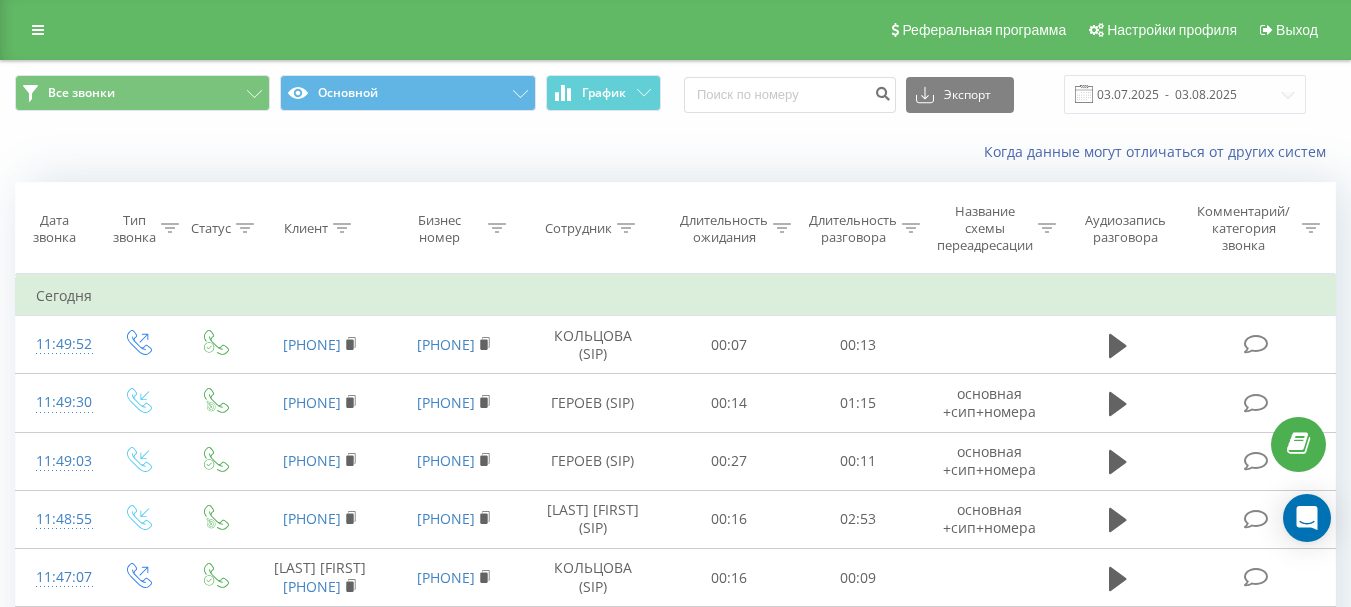 scroll, scrollTop: 0, scrollLeft: 0, axis: both 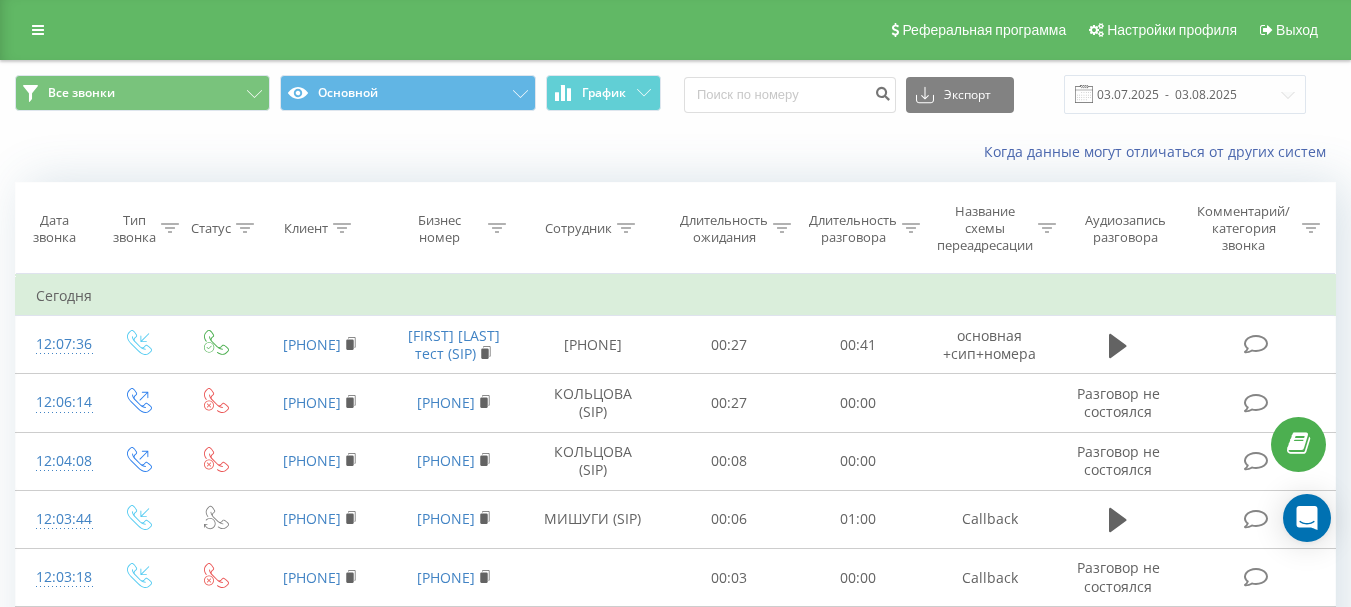click on "Когда данные могут отличаться от других систем" at bounding box center [675, 152] 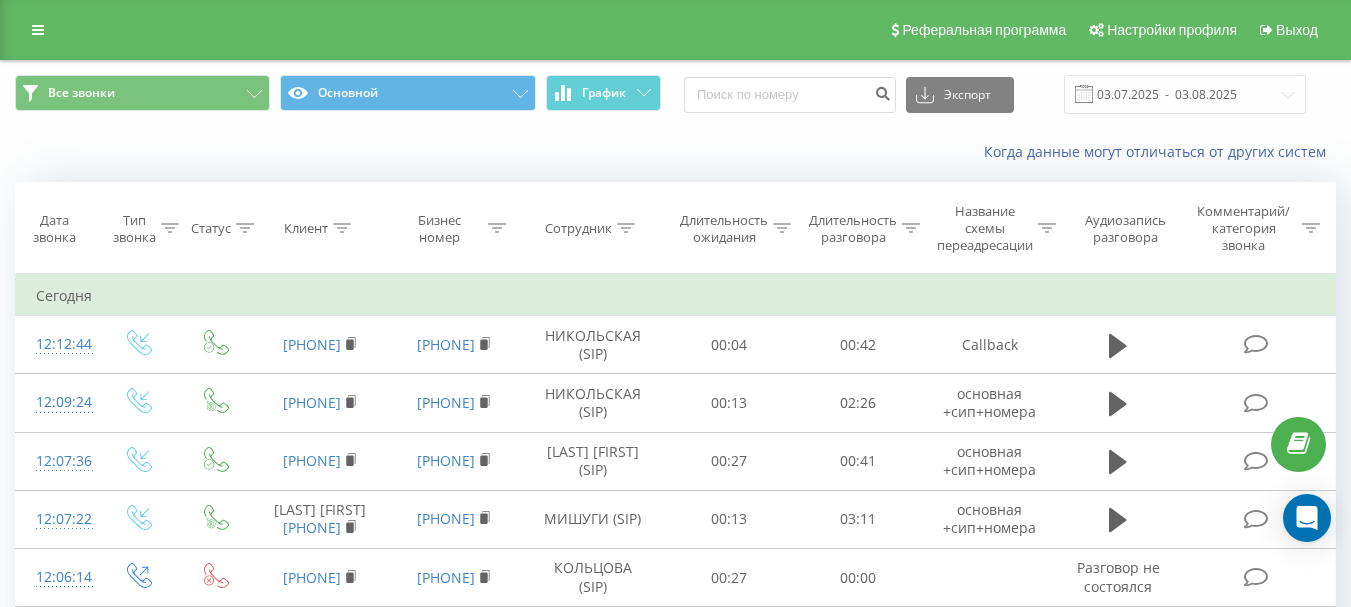 scroll, scrollTop: 0, scrollLeft: 0, axis: both 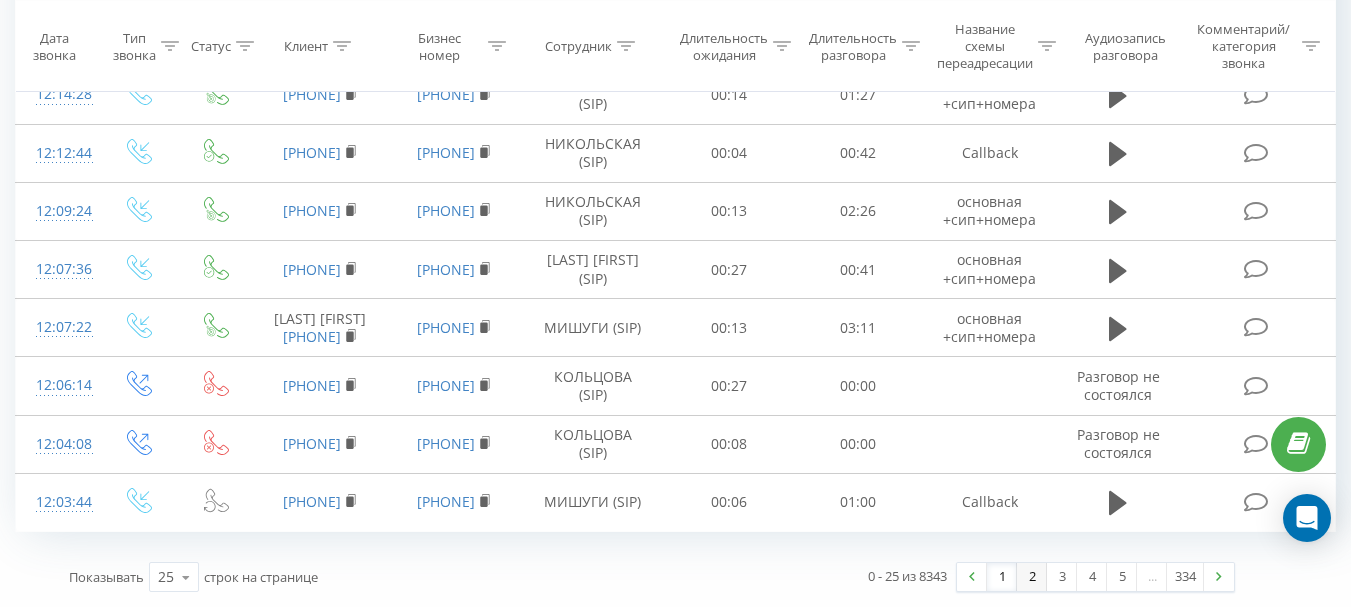 click on "2" at bounding box center [1032, 577] 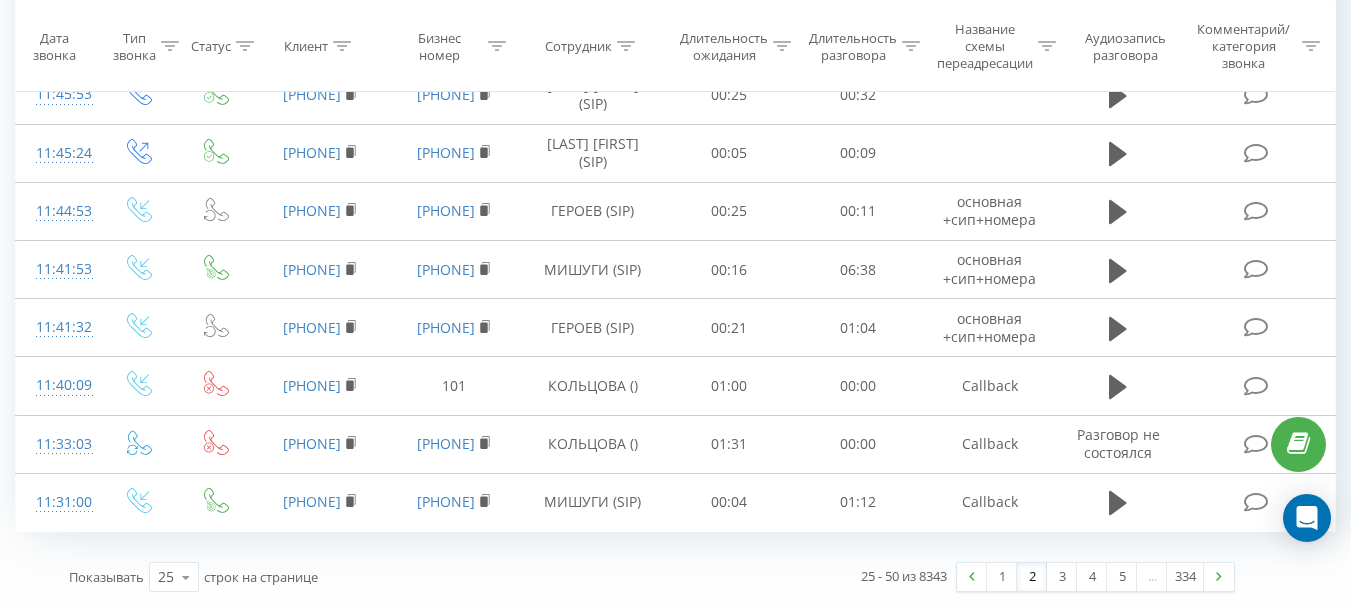scroll, scrollTop: 1273, scrollLeft: 0, axis: vertical 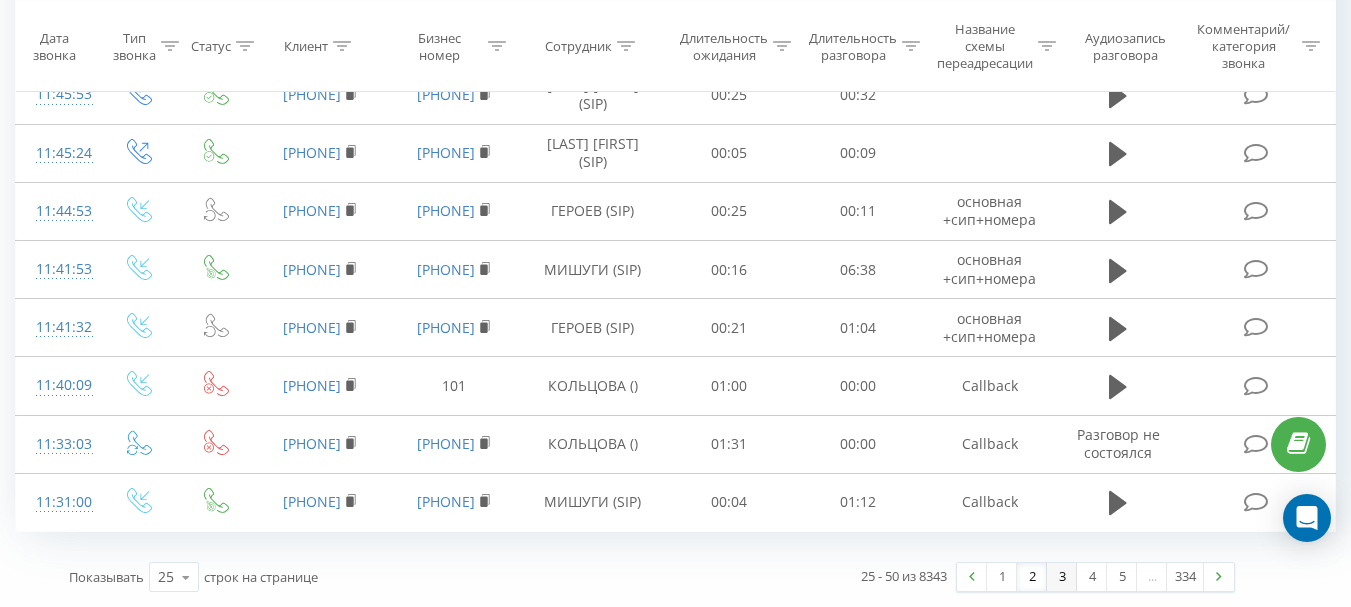 click on "3" at bounding box center [1062, 577] 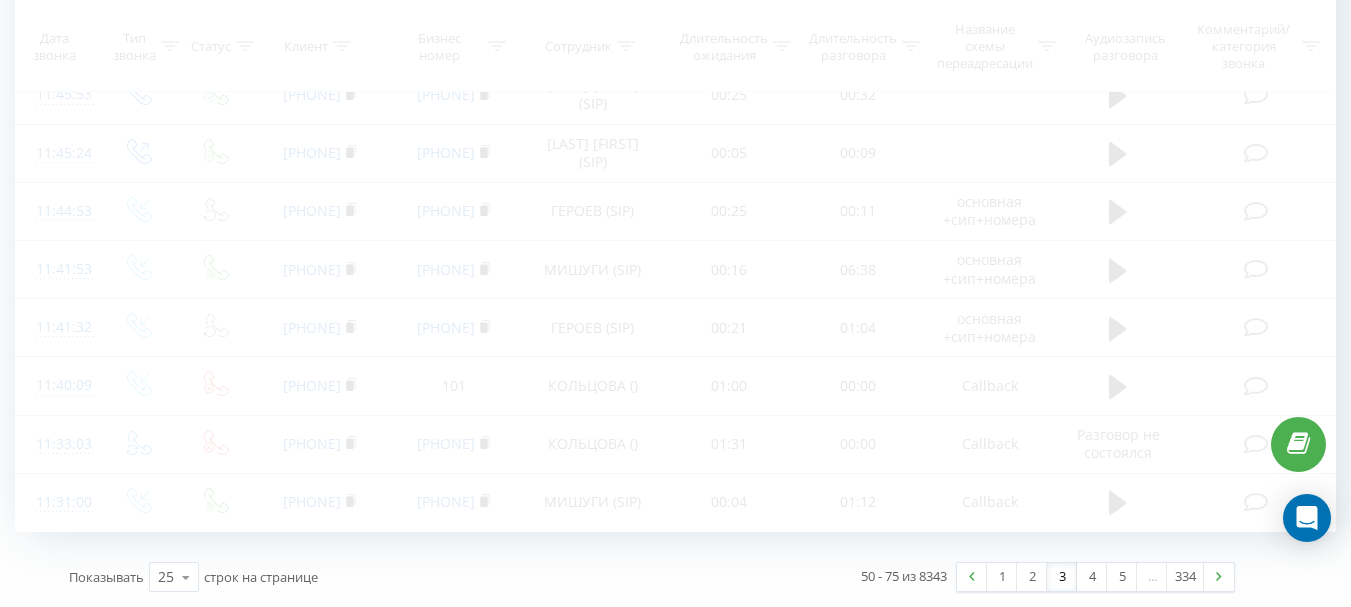 scroll, scrollTop: 132, scrollLeft: 0, axis: vertical 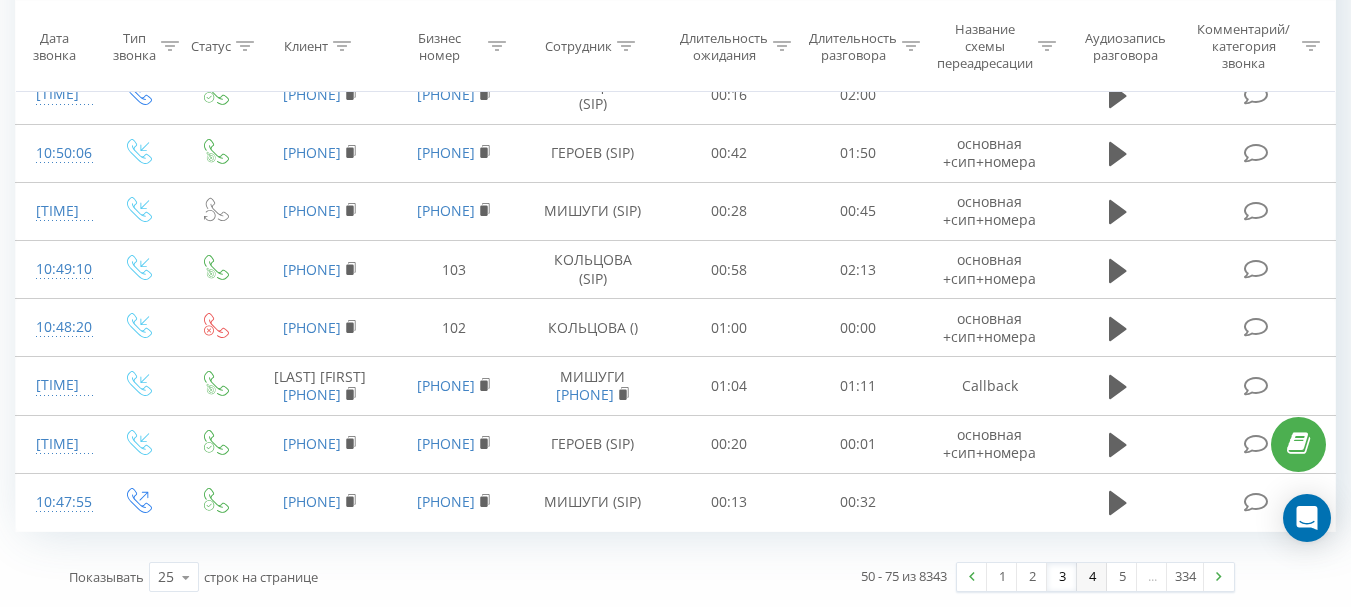 click on "4" at bounding box center (1092, 577) 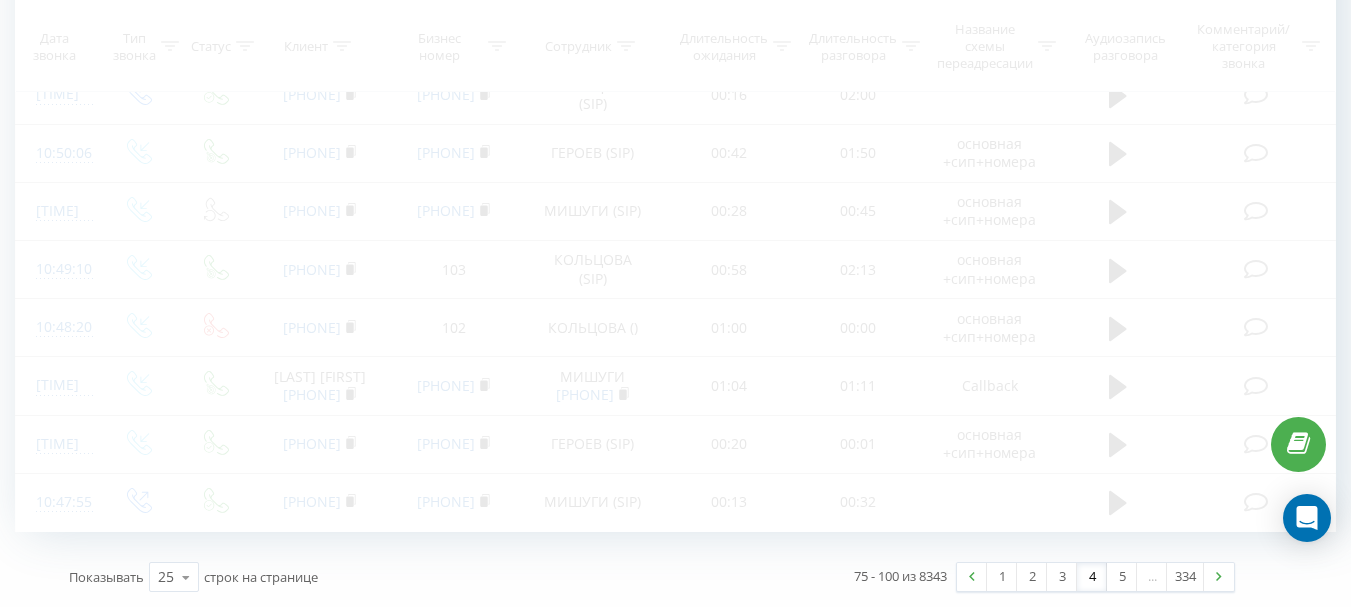 scroll, scrollTop: 132, scrollLeft: 0, axis: vertical 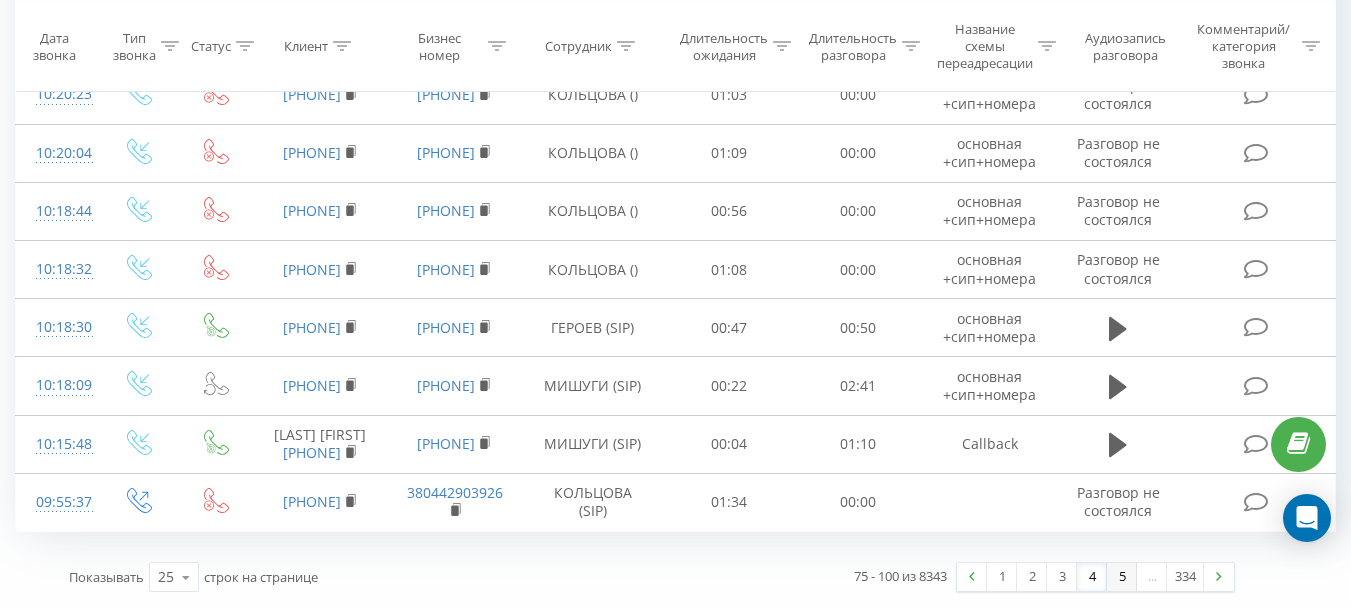 click on "5" at bounding box center [1122, 577] 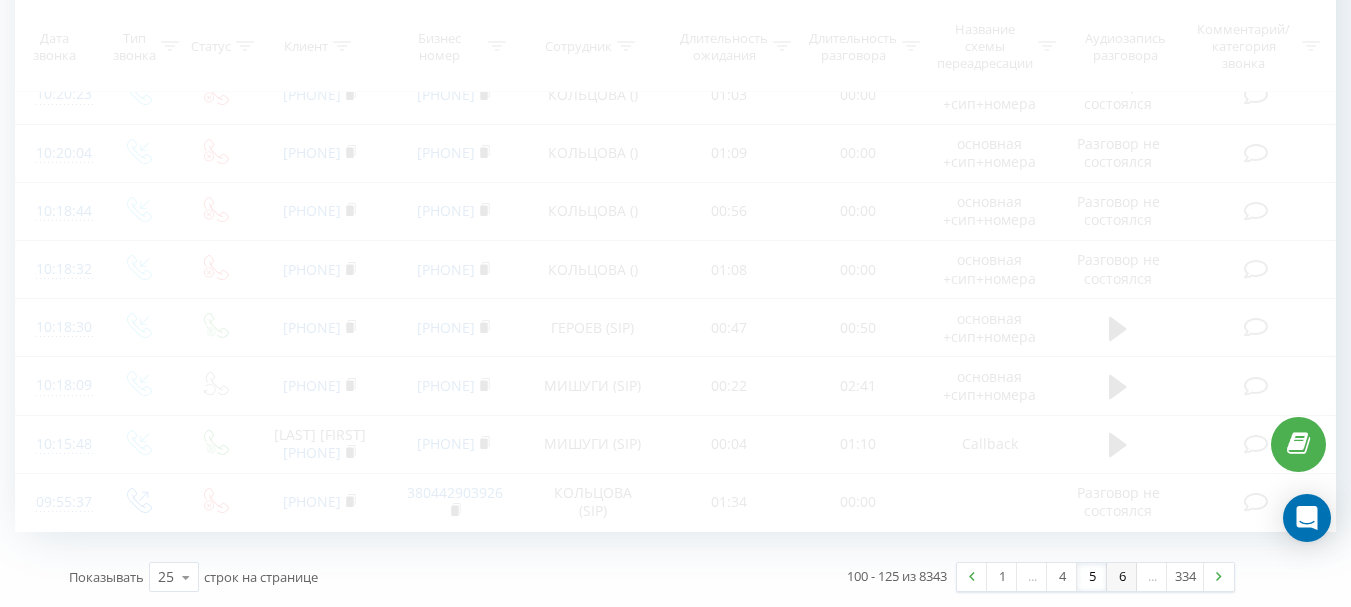 scroll, scrollTop: 132, scrollLeft: 0, axis: vertical 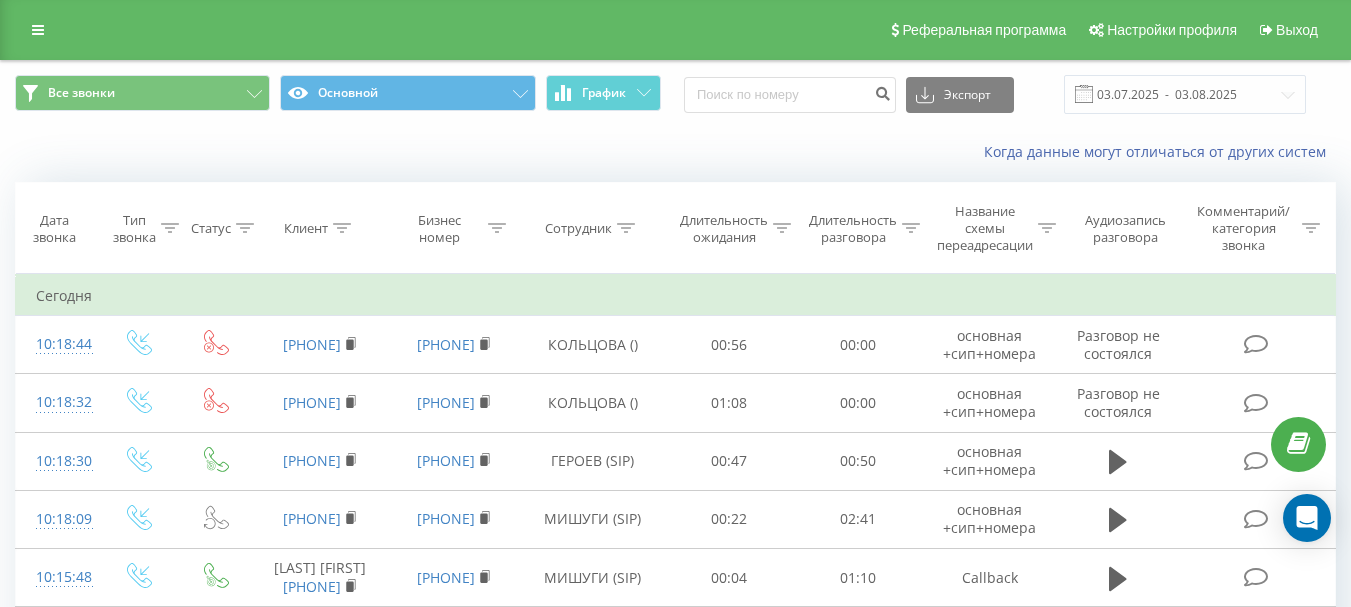 click on "Когда данные могут отличаться от других систем" at bounding box center [675, 152] 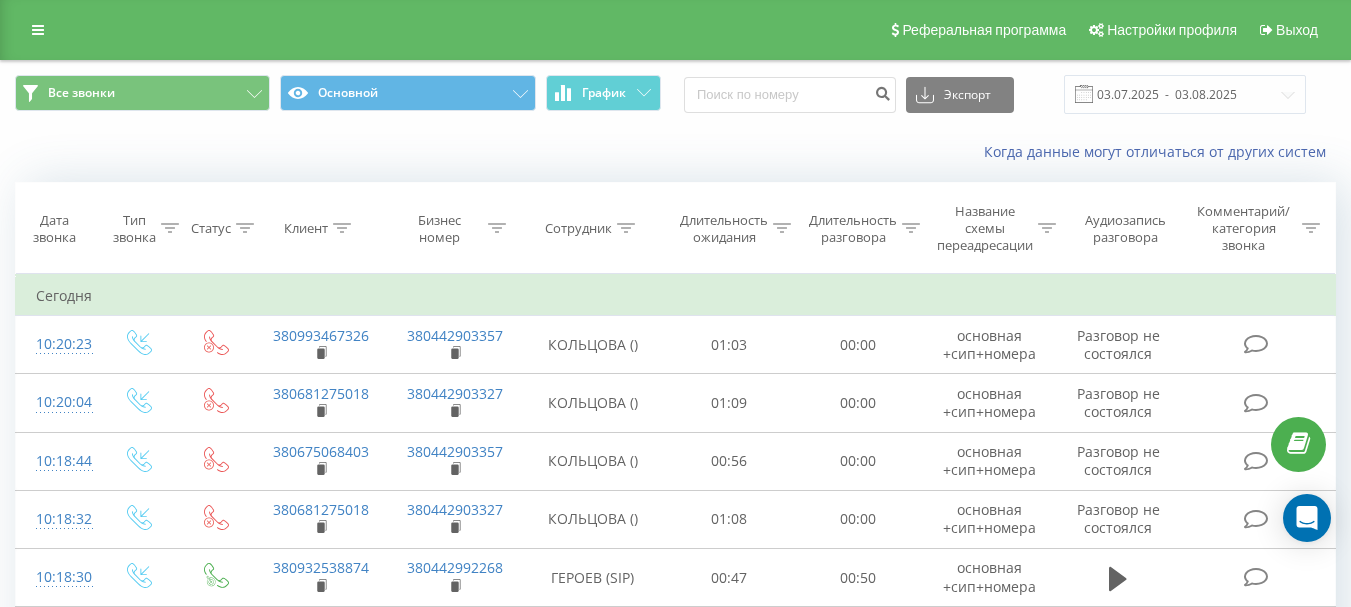 scroll, scrollTop: 0, scrollLeft: 0, axis: both 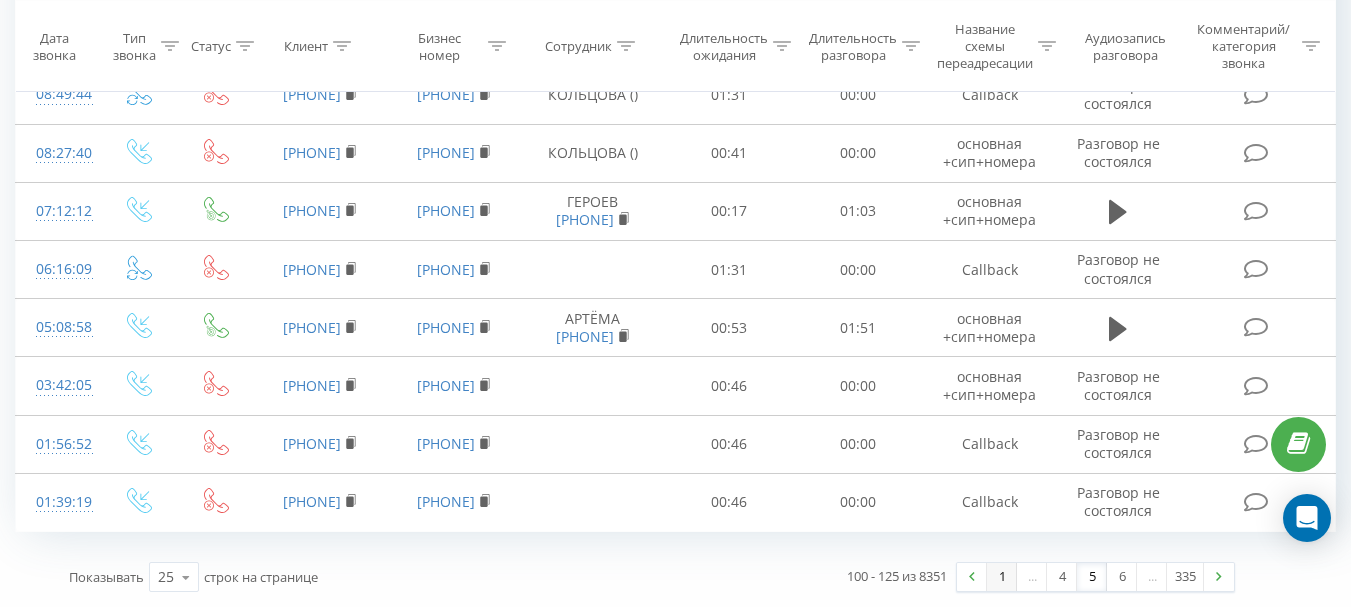 click on "1" at bounding box center (1002, 577) 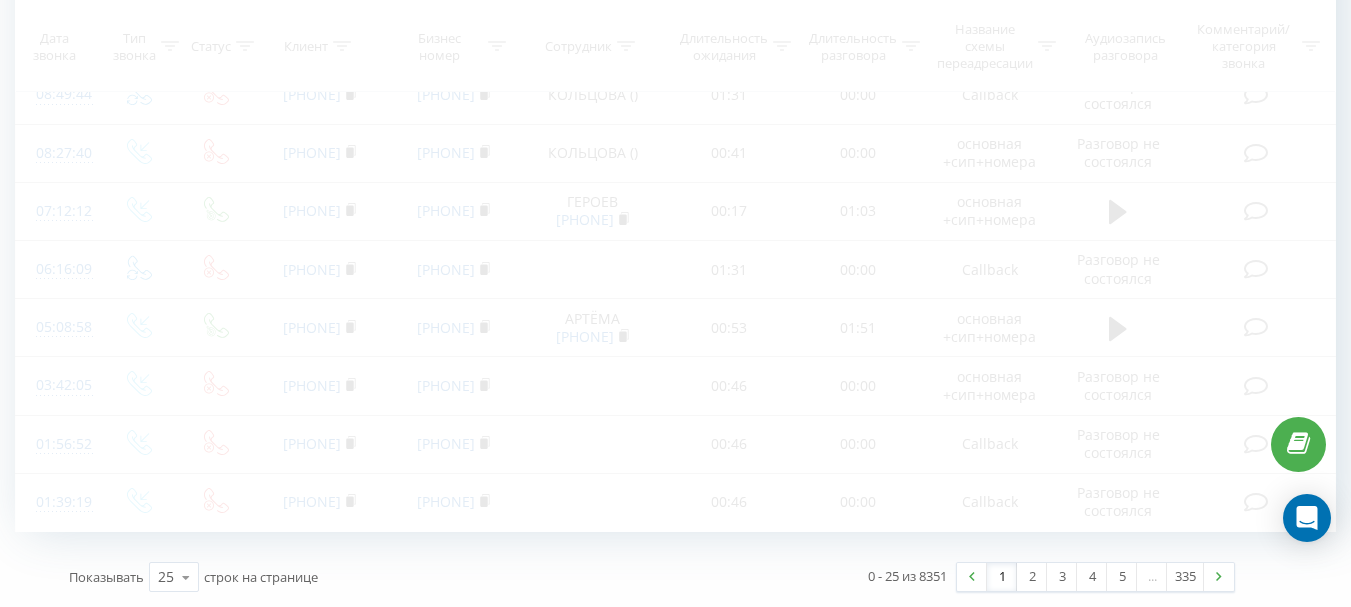 scroll, scrollTop: 132, scrollLeft: 0, axis: vertical 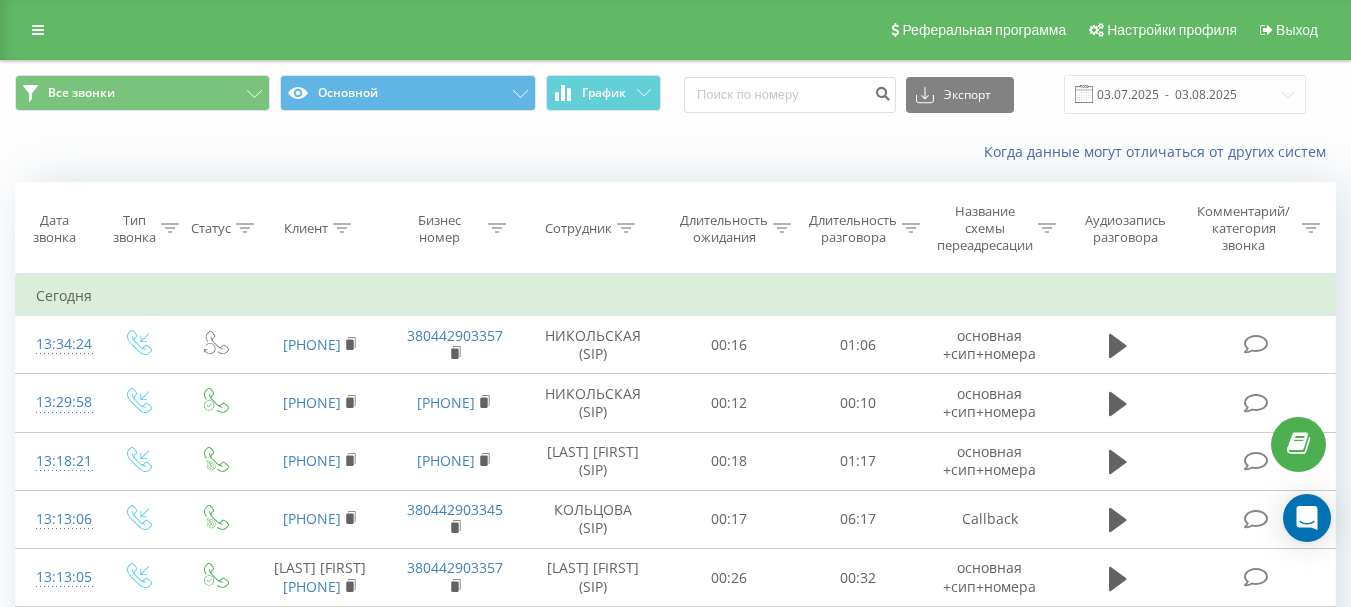 click on "Все звонки Основной График Экспорт .csv .xls .xlsx 03.07.2025  -  03.08.2025 Когда данные могут отличаться от других систем Дата звонка Тип звонка Статус Клиент Бизнес номер Сотрудник Длительность ожидания Длительность разговора Название схемы переадресации Аудиозапись разговора Комментарий/категория звонка Фильтровать по условию Равно Введите значение Отмена OK Фильтровать по условию Равно Введите значение Отмена OK Фильтровать по условию Содержит Отмена OK Фильтровать по условию Содержит Отмена OK Фильтровать по условию Содержит Отмена OK Фильтровать по условию OK OK" at bounding box center (675, 953) 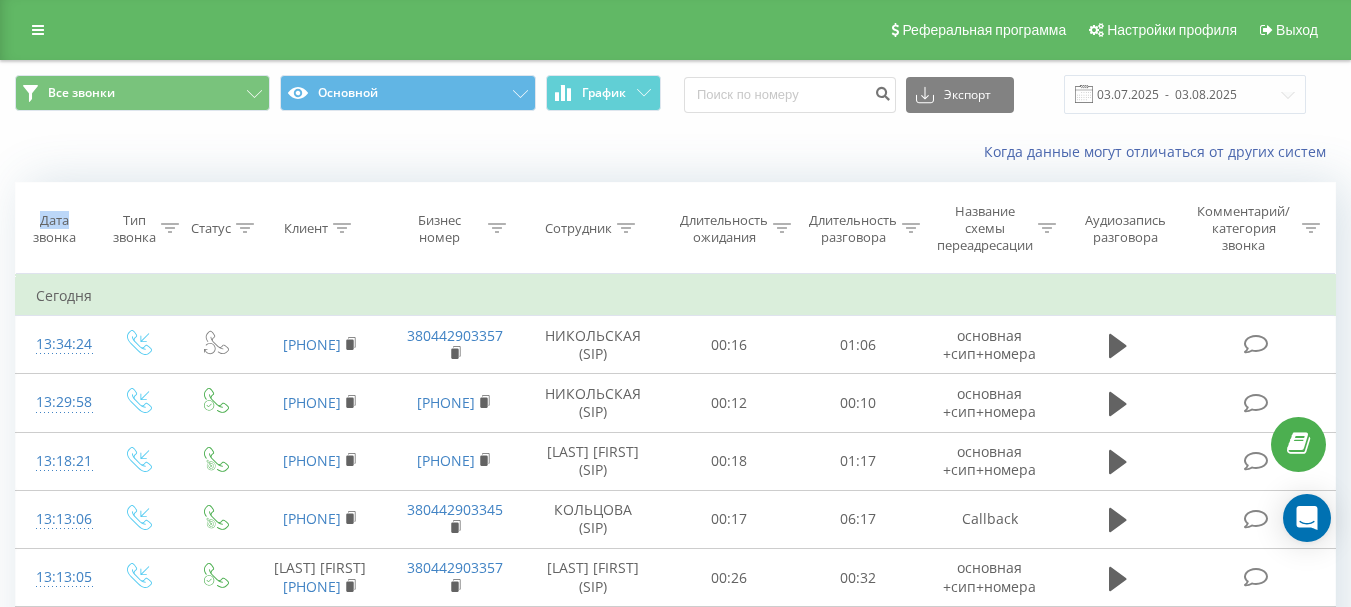 click on "Все звонки Основной График Экспорт .csv .xls .xlsx 03.07.2025  -  03.08.2025 Когда данные могут отличаться от других систем Дата звонка Тип звонка Статус Клиент Бизнес номер Сотрудник Длительность ожидания Длительность разговора Название схемы переадресации Аудиозапись разговора Комментарий/категория звонка Фильтровать по условию Равно Введите значение Отмена OK Фильтровать по условию Равно Введите значение Отмена OK Фильтровать по условию Содержит Отмена OK Фильтровать по условию Содержит Отмена OK Фильтровать по условию Содержит Отмена OK Фильтровать по условию OK OK" at bounding box center [675, 953] 